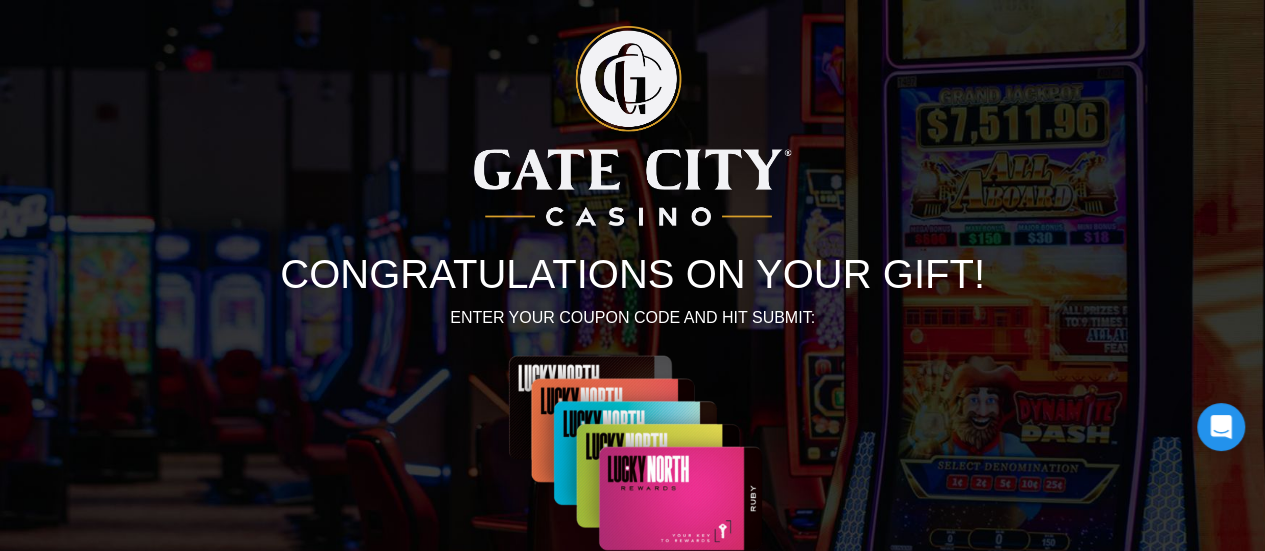 scroll, scrollTop: 230, scrollLeft: 0, axis: vertical 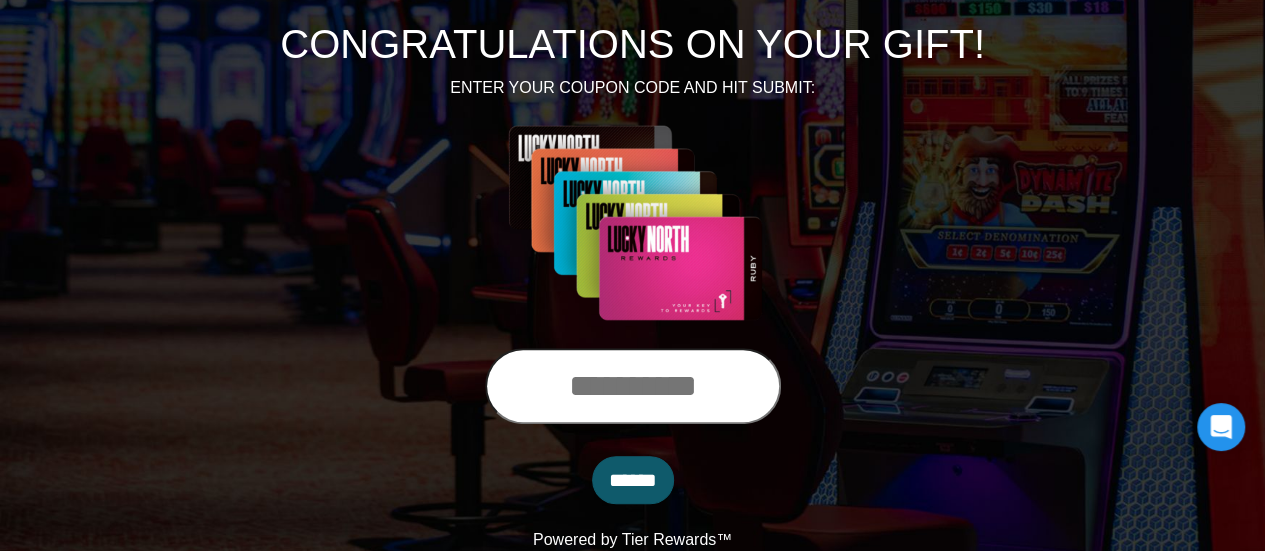 click at bounding box center [633, 386] 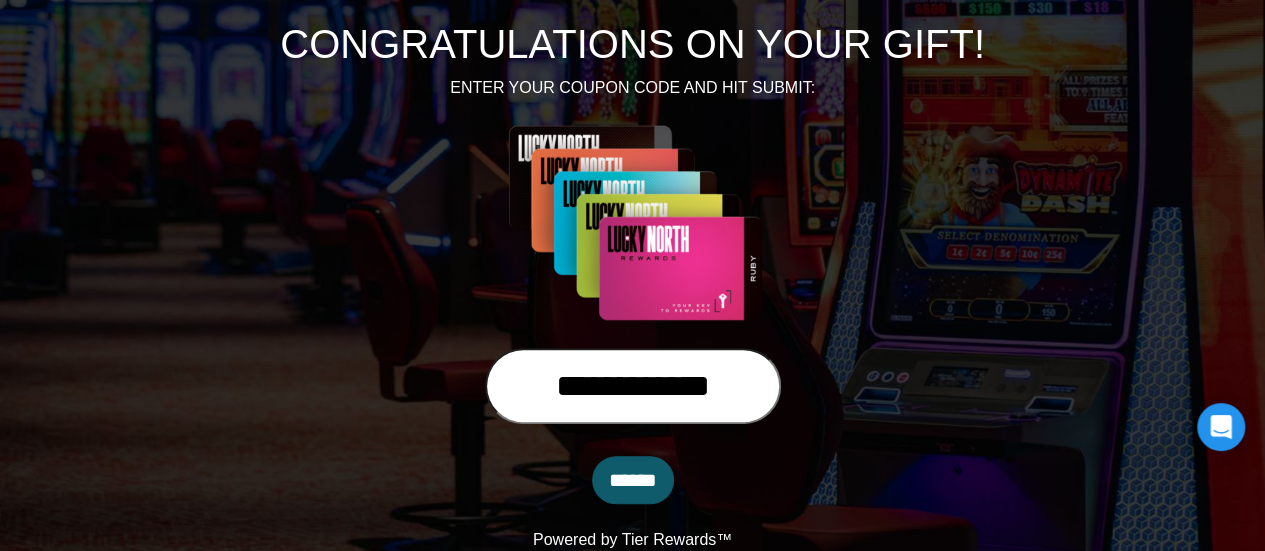 type on "**********" 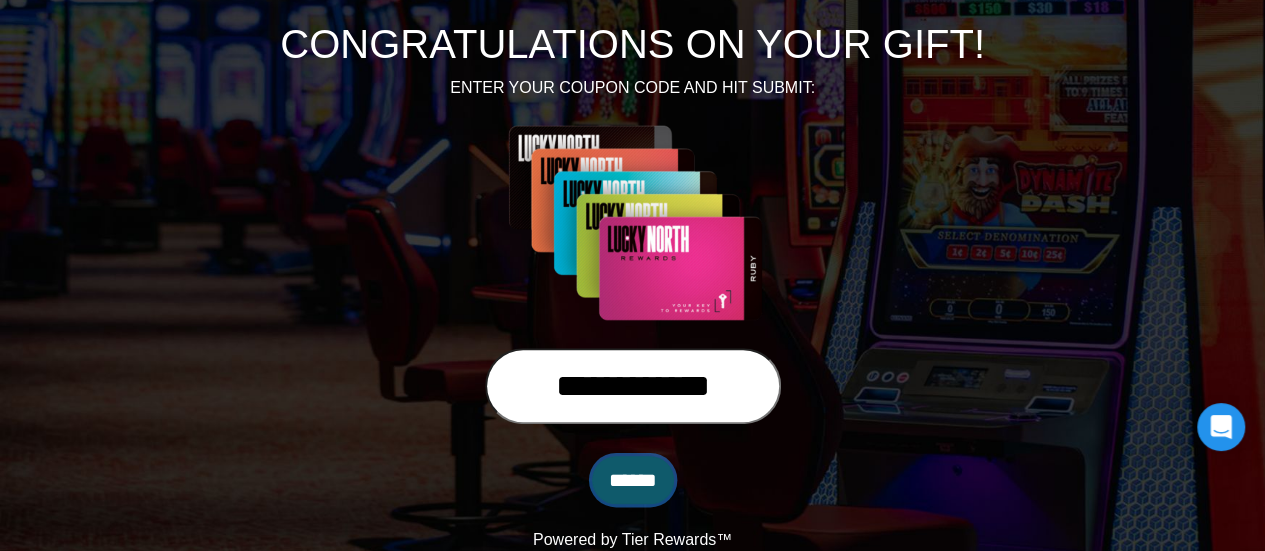 click on "******" at bounding box center [633, 480] 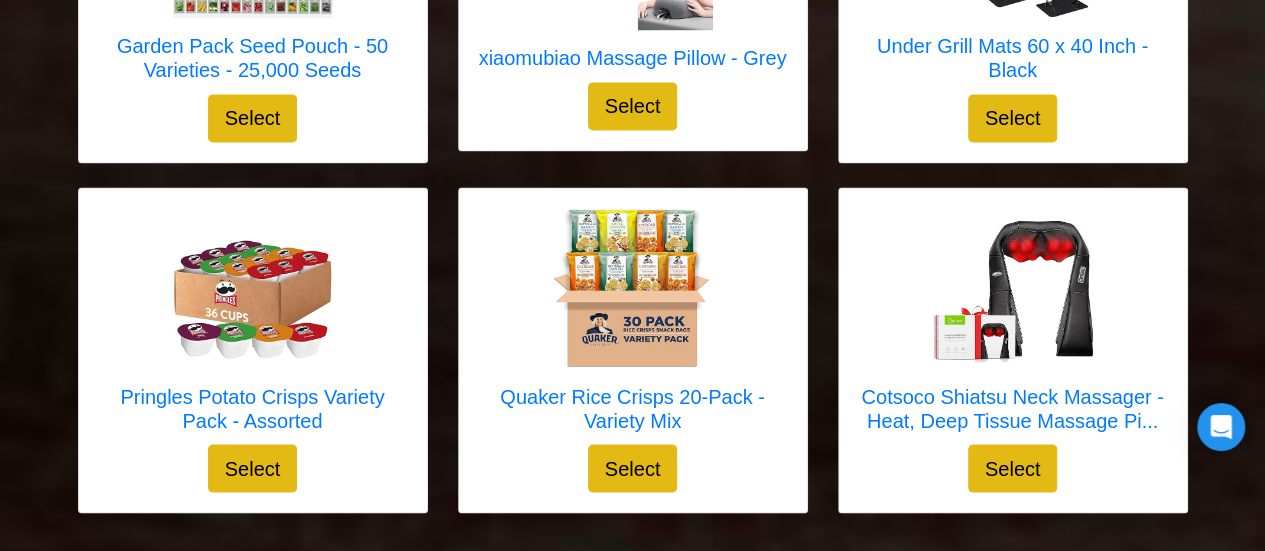 scroll, scrollTop: 5436, scrollLeft: 0, axis: vertical 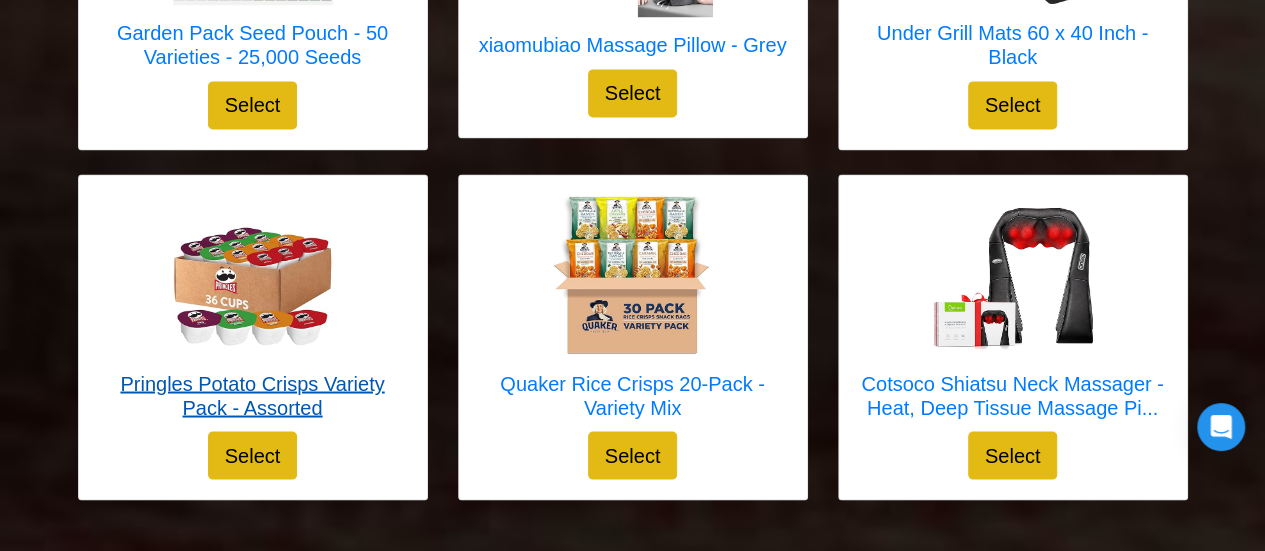 click on "Pringles Potato Crisps Variety Pack - Assorted" at bounding box center (253, 395) 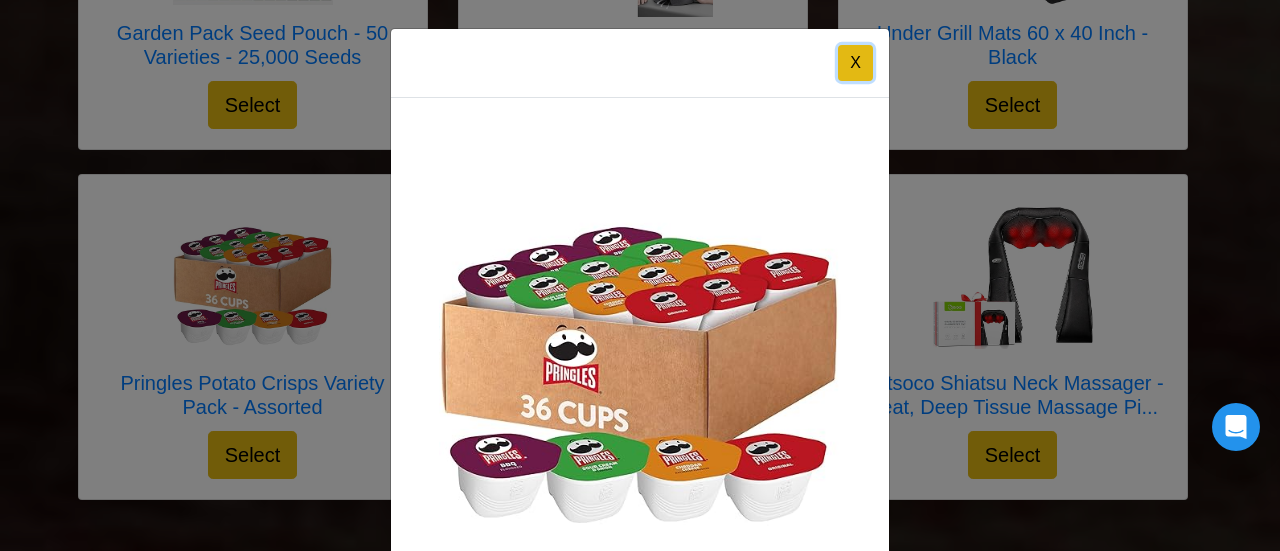 click on "X" at bounding box center [855, 63] 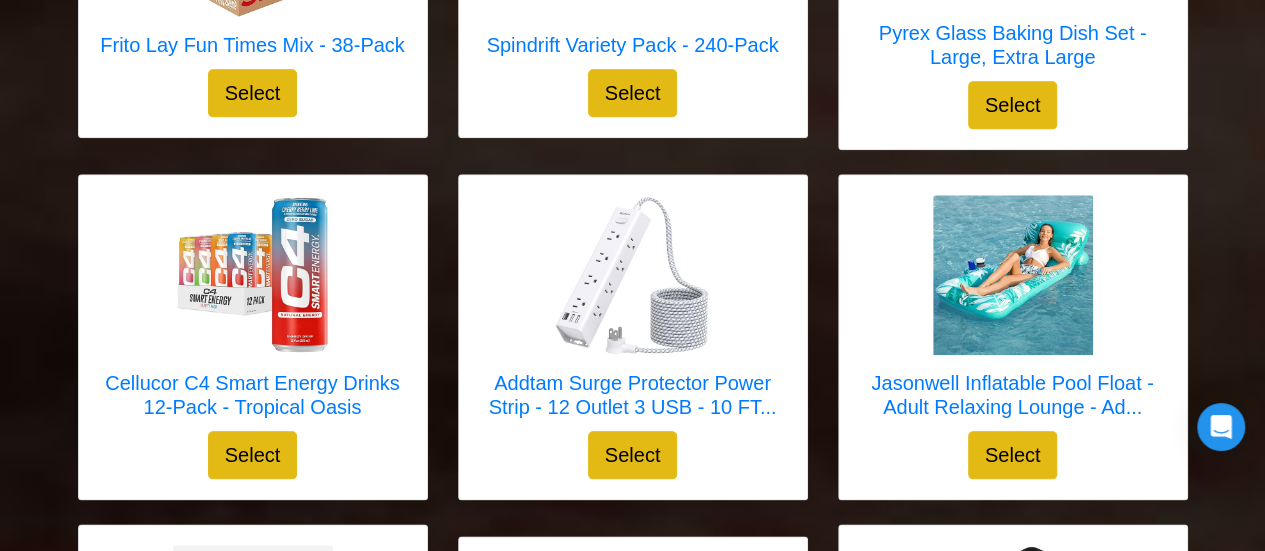 scroll, scrollTop: 4436, scrollLeft: 0, axis: vertical 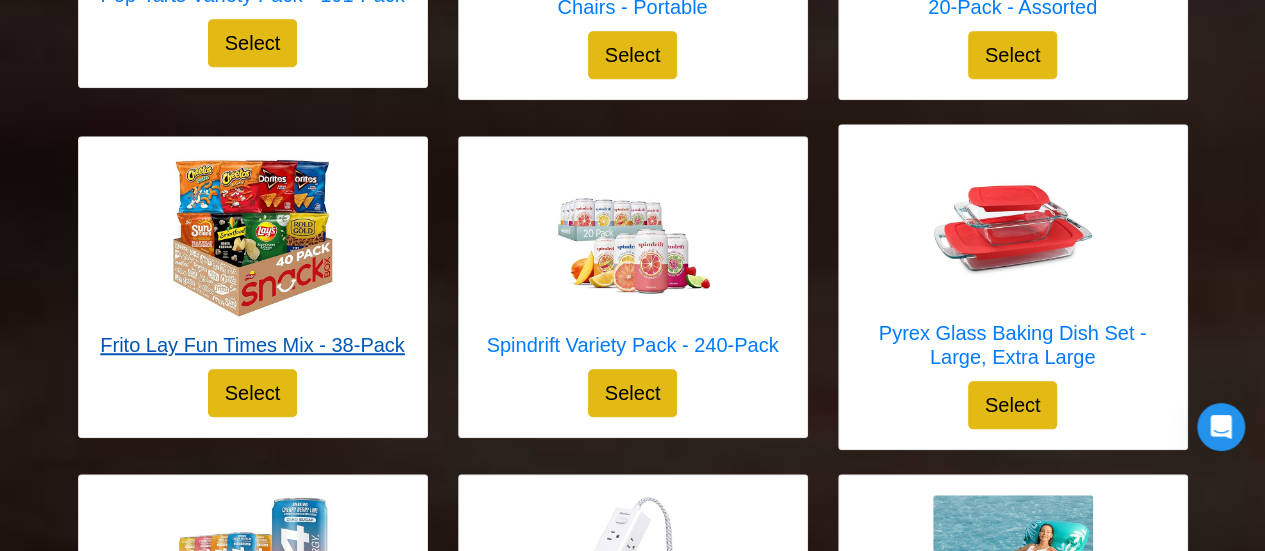 click on "Frito Lay Fun Times Mix - 38-Pack" at bounding box center [252, 345] 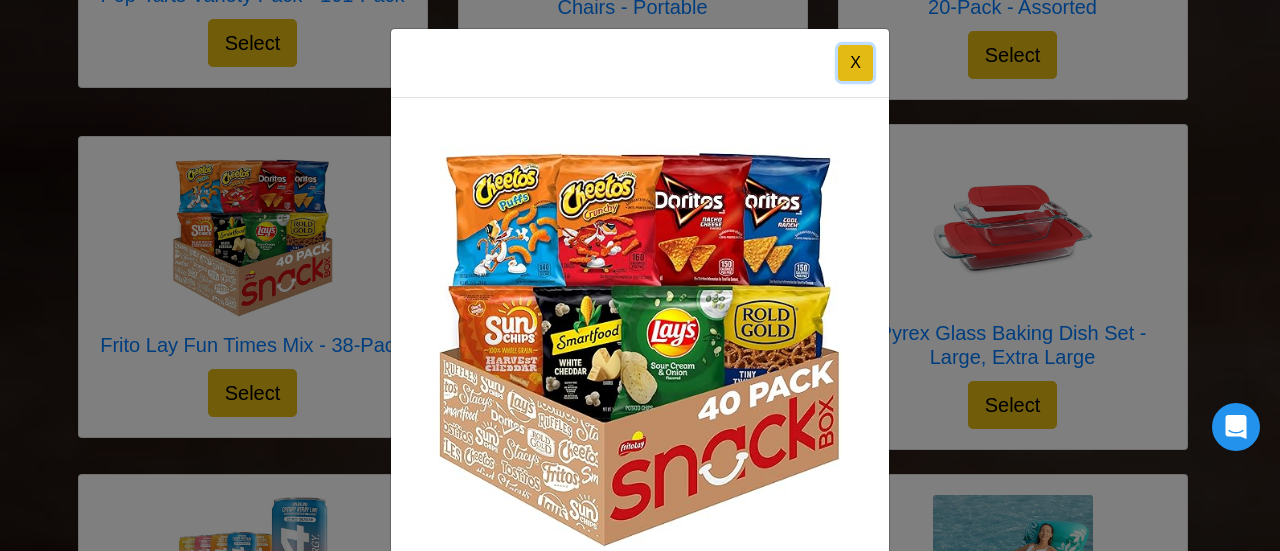 click on "X" at bounding box center [855, 63] 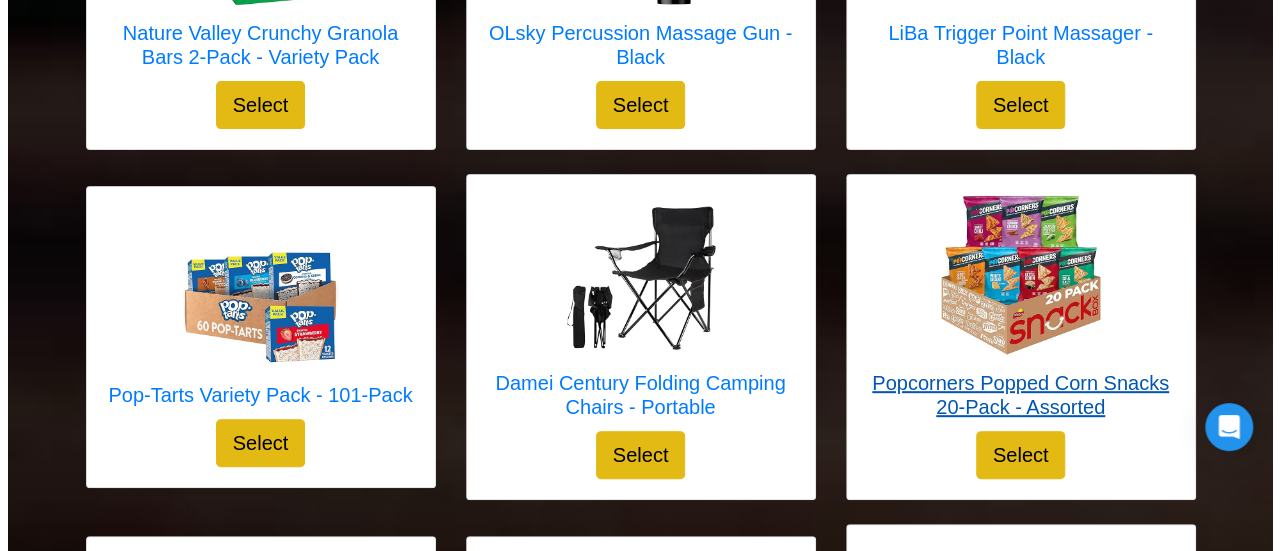 scroll, scrollTop: 4336, scrollLeft: 0, axis: vertical 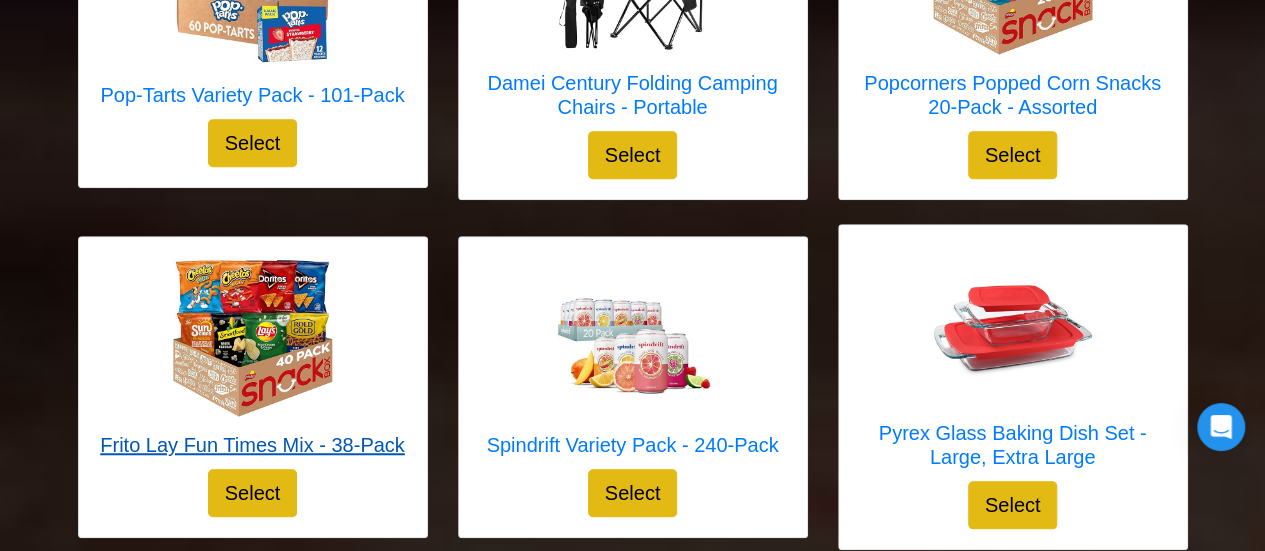 click on "Frito Lay Fun Times Mix - 38-Pack" at bounding box center [252, 445] 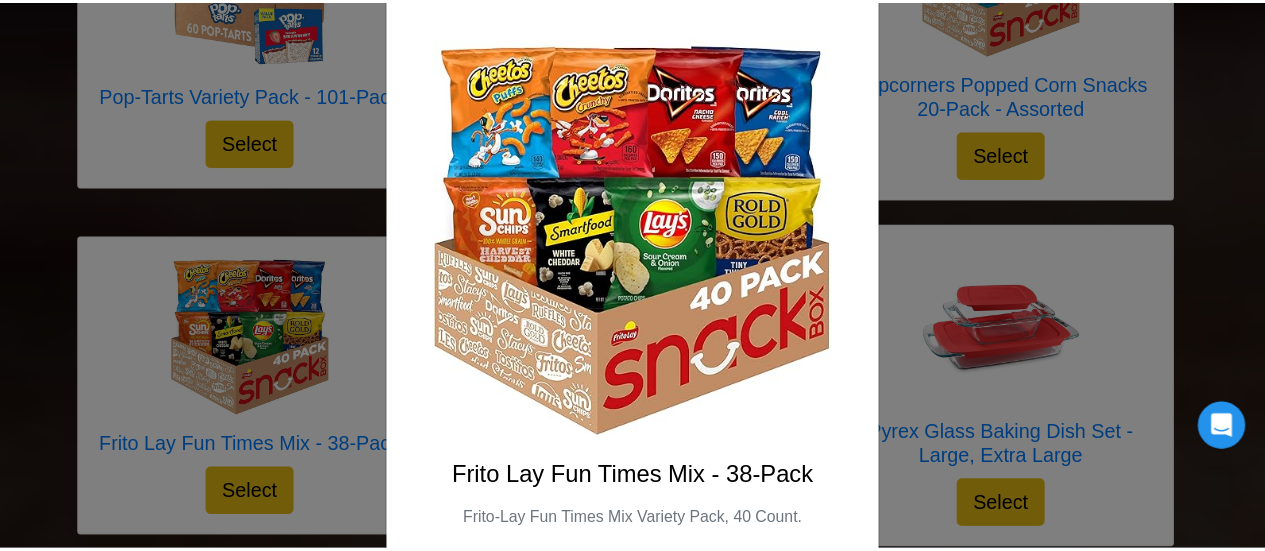 scroll, scrollTop: 37, scrollLeft: 0, axis: vertical 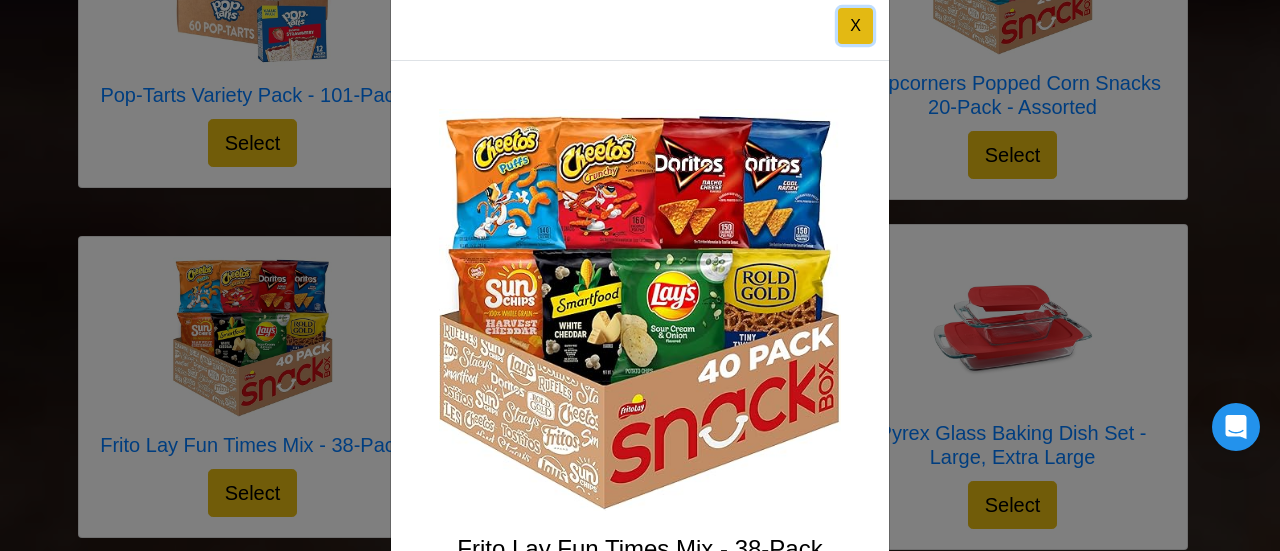 click on "X" at bounding box center (855, 26) 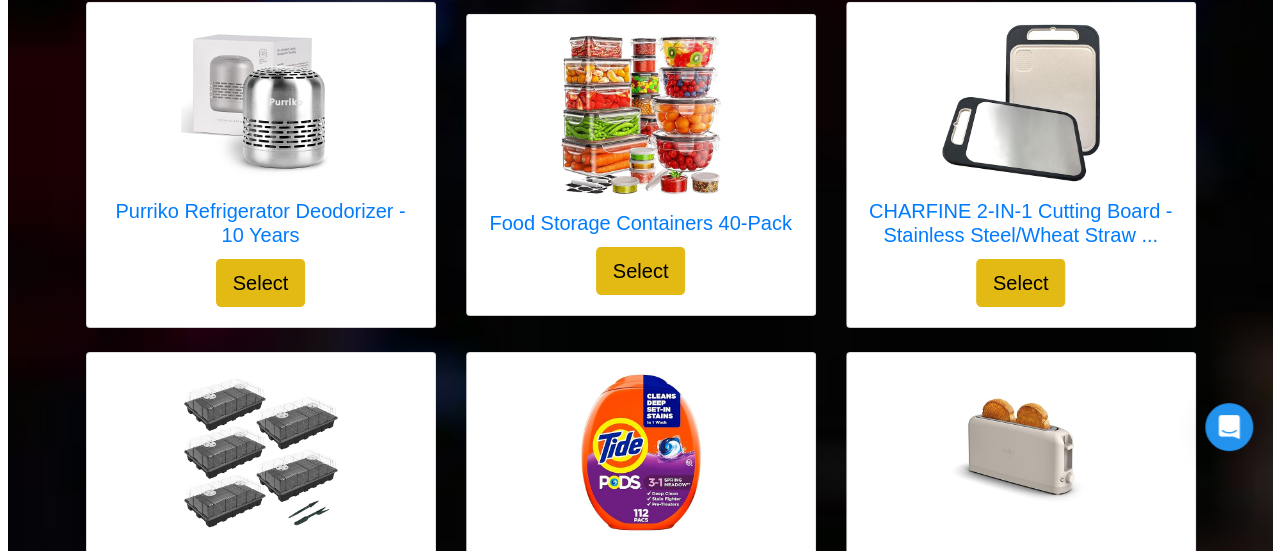 scroll, scrollTop: 3136, scrollLeft: 0, axis: vertical 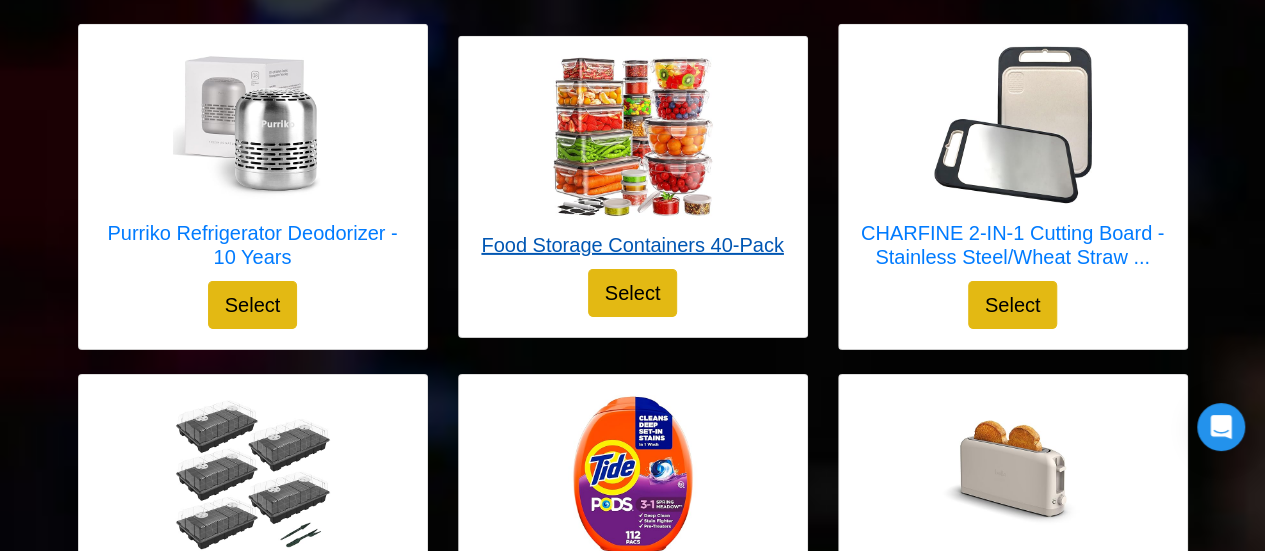 click on "Food Storage Containers 40-Pack" at bounding box center (632, 245) 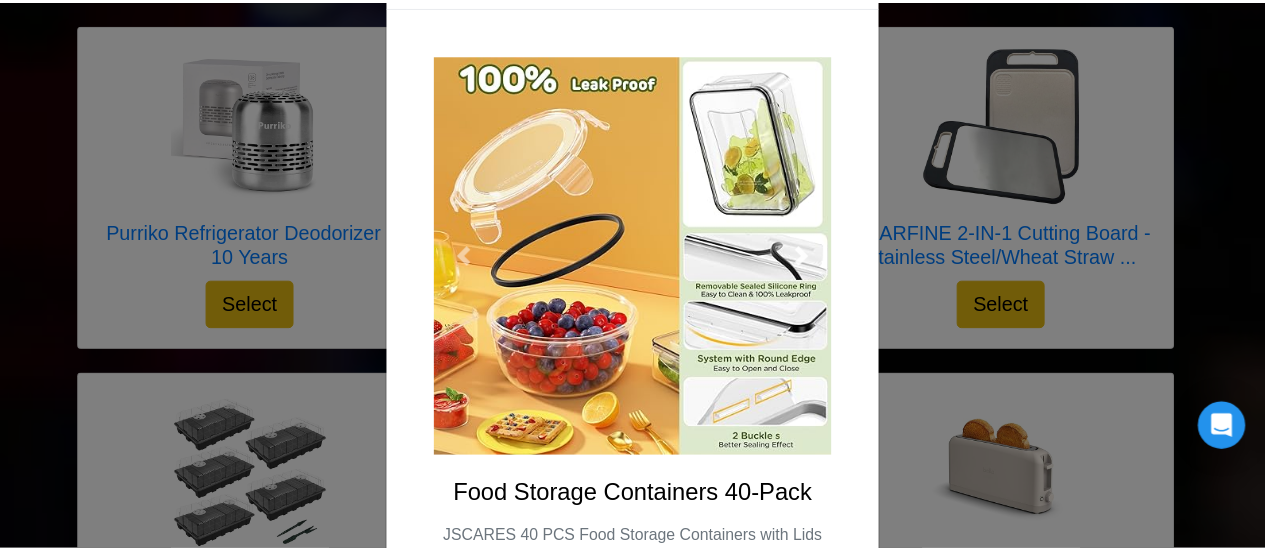 scroll, scrollTop: 0, scrollLeft: 0, axis: both 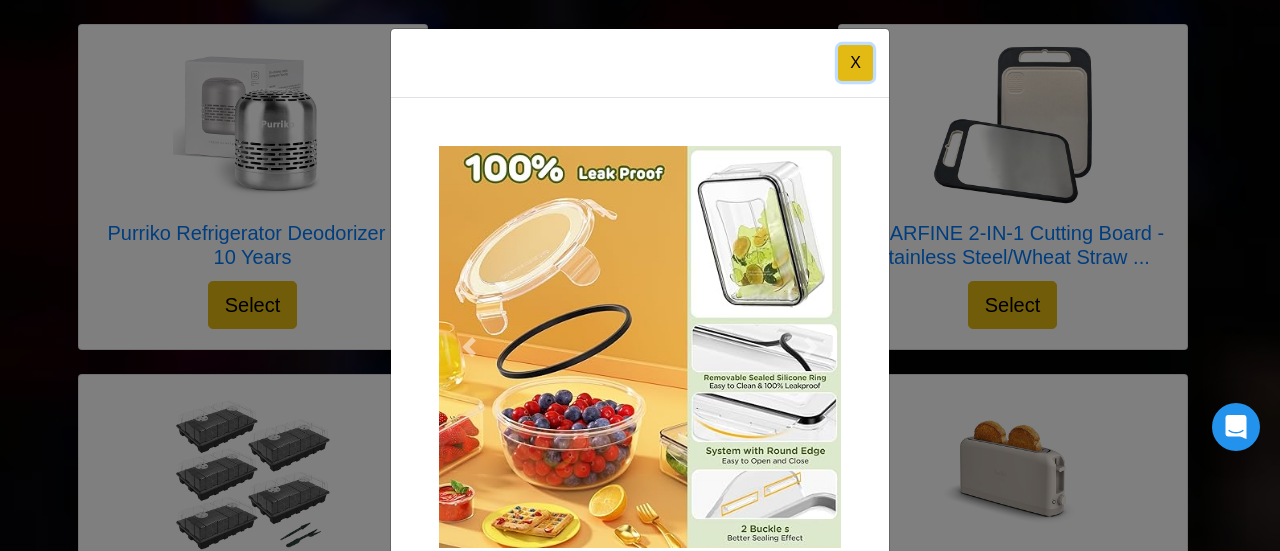 click on "X" at bounding box center [855, 63] 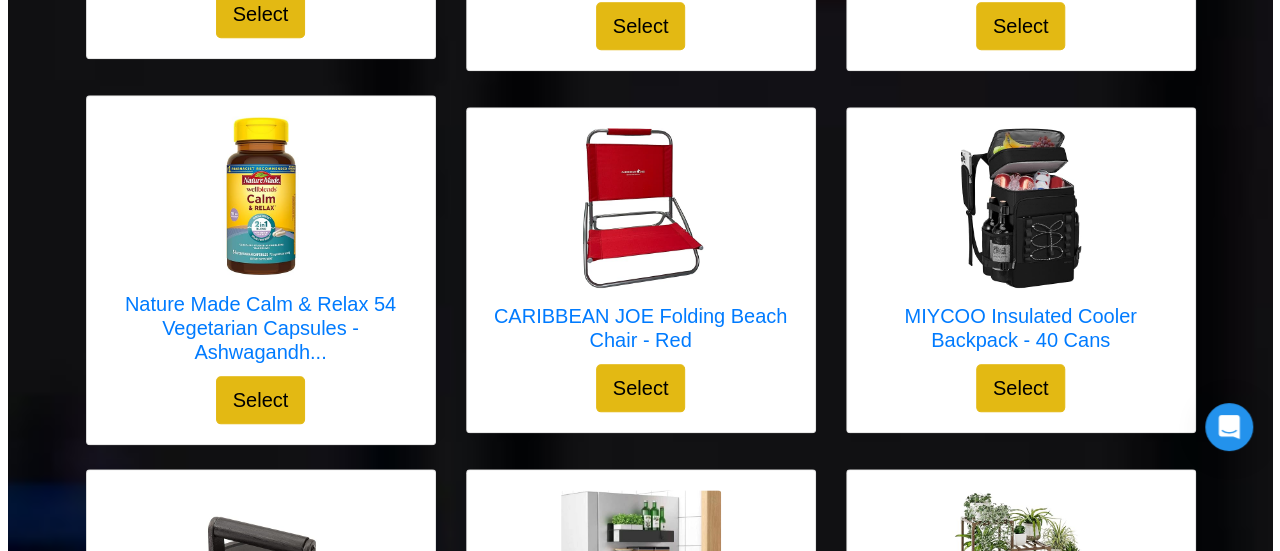scroll, scrollTop: 936, scrollLeft: 0, axis: vertical 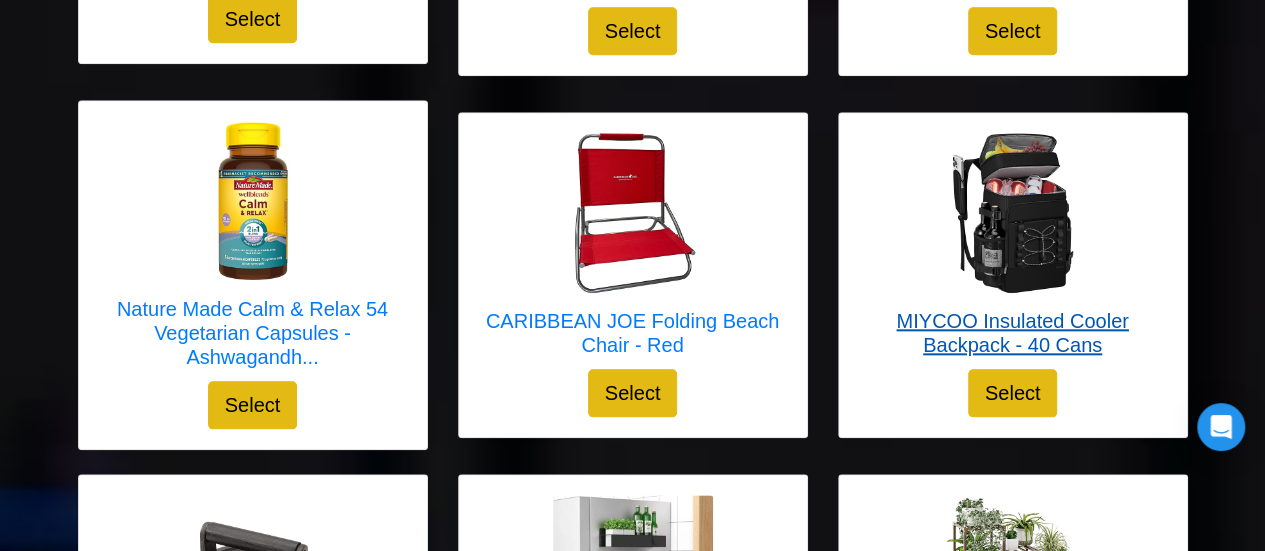 click on "MIYCOO Insulated Cooler Backpack - 40 Cans" at bounding box center [1013, 333] 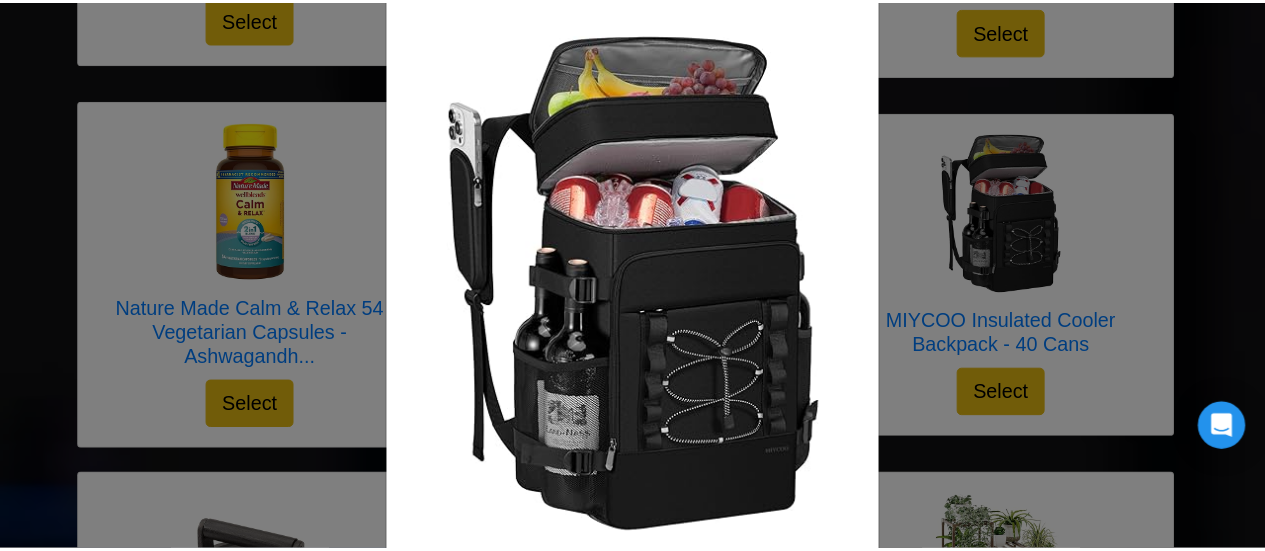 scroll, scrollTop: 0, scrollLeft: 0, axis: both 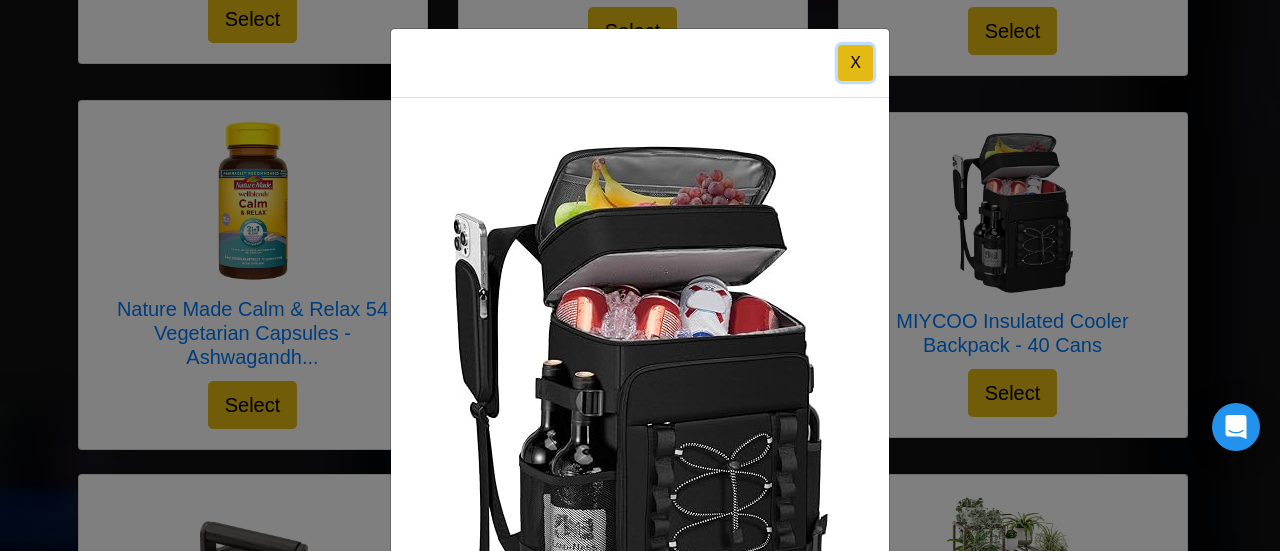click on "X" at bounding box center [855, 63] 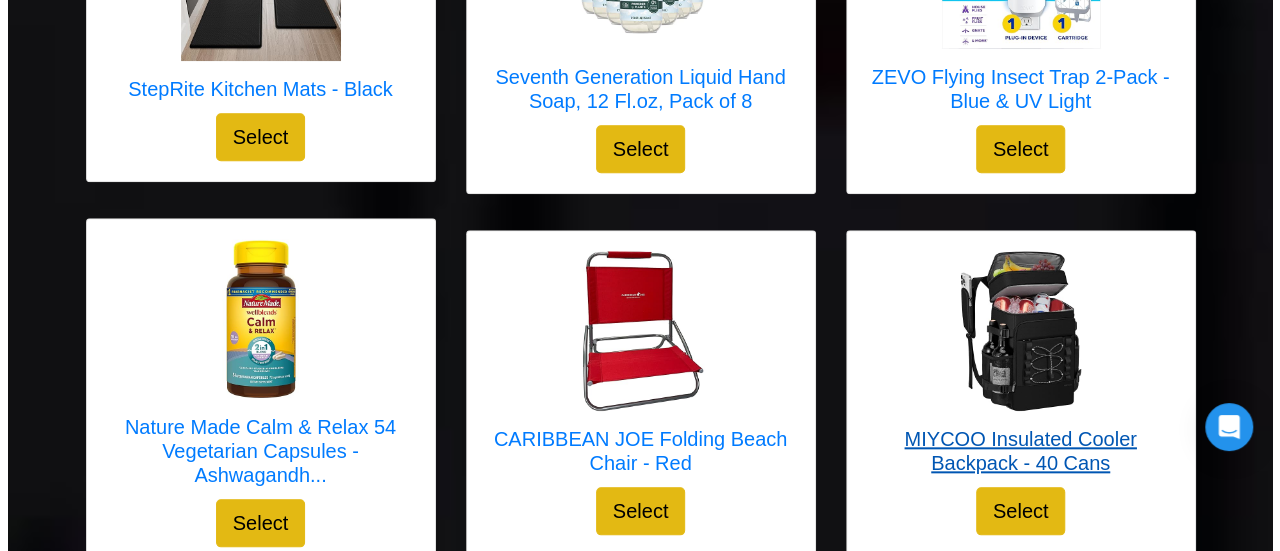 scroll, scrollTop: 636, scrollLeft: 0, axis: vertical 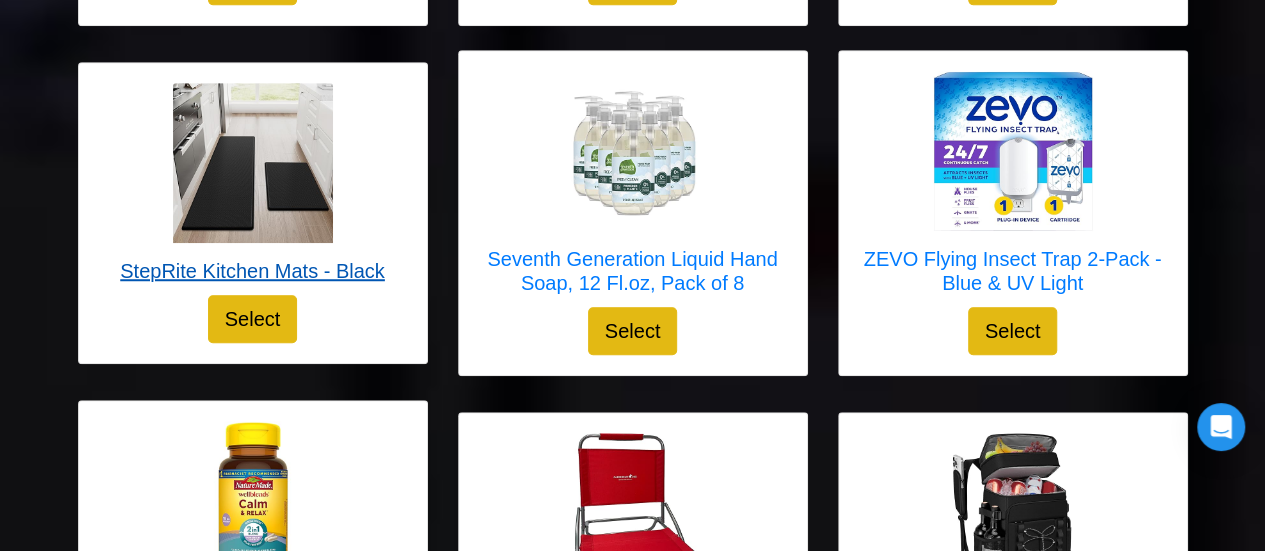 click on "StepRite Kitchen Mats - Black" at bounding box center (252, 271) 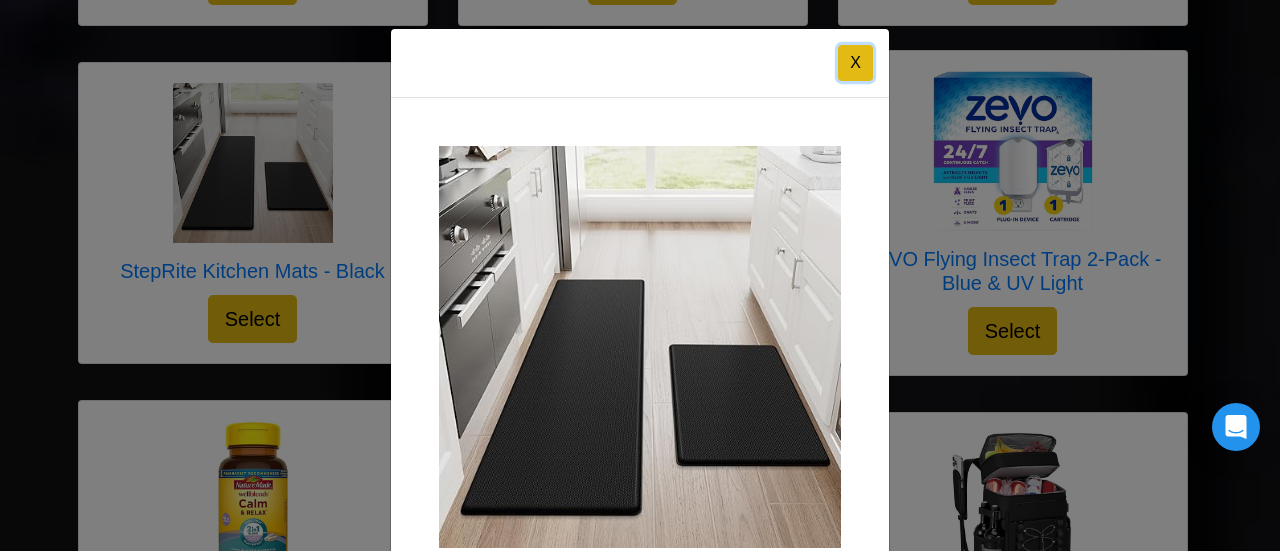 click on "X" at bounding box center [855, 63] 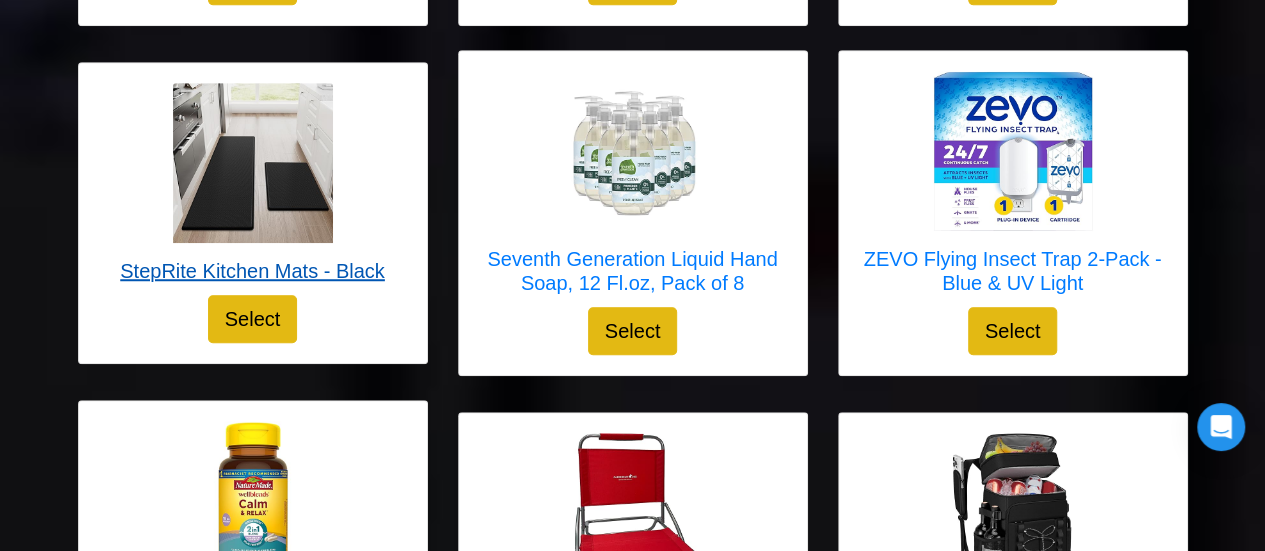 click on "StepRite Kitchen Mats - Black" at bounding box center [252, 271] 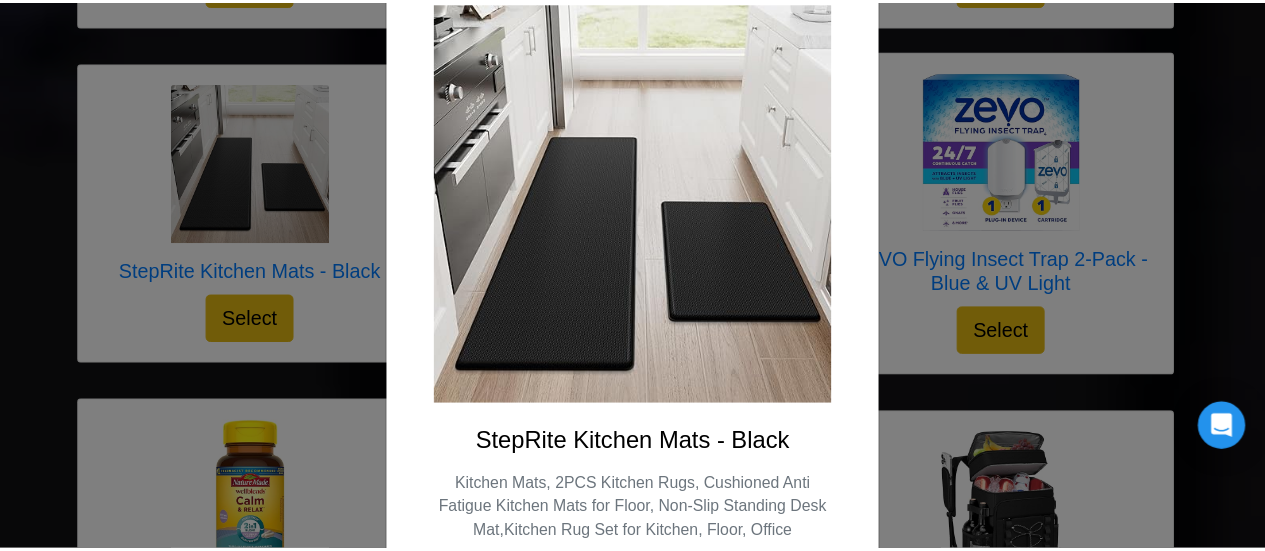 scroll, scrollTop: 0, scrollLeft: 0, axis: both 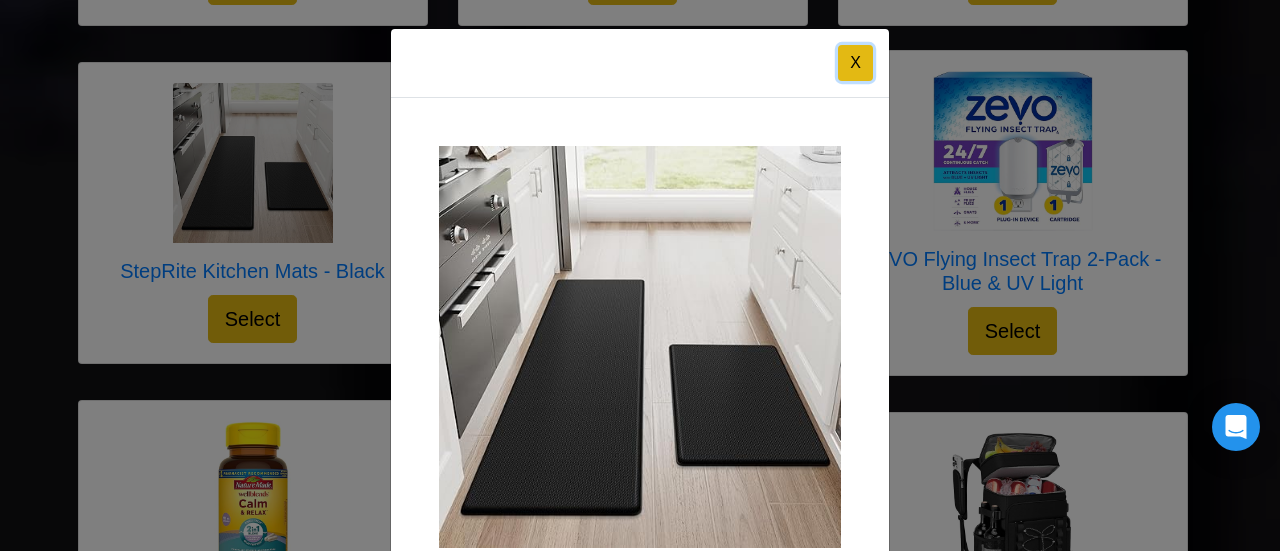 click on "X" at bounding box center [855, 63] 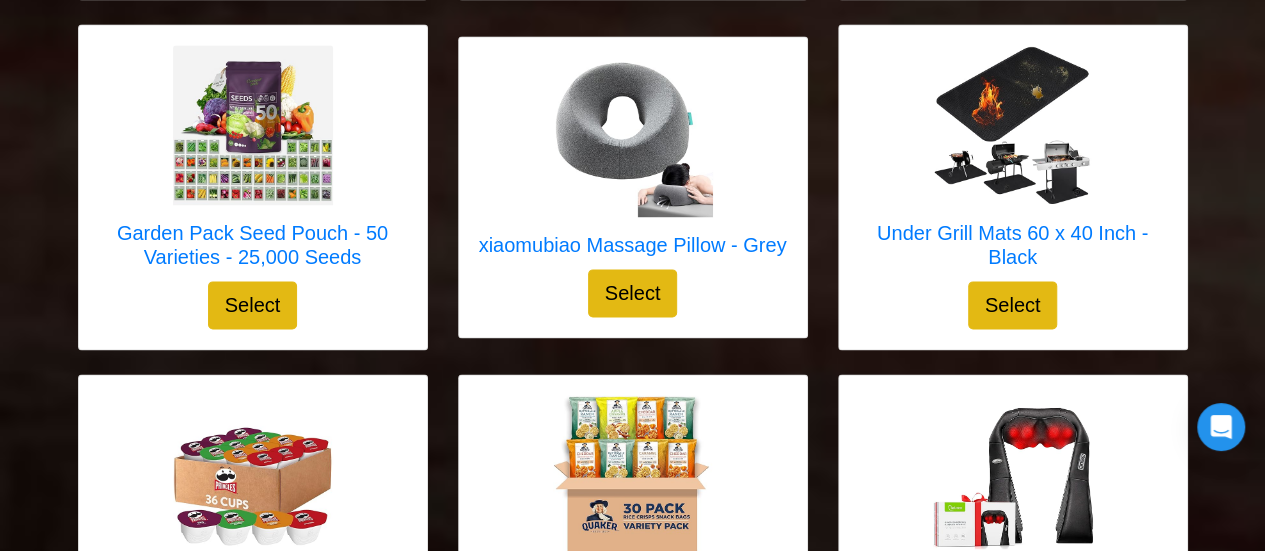 scroll, scrollTop: 5436, scrollLeft: 0, axis: vertical 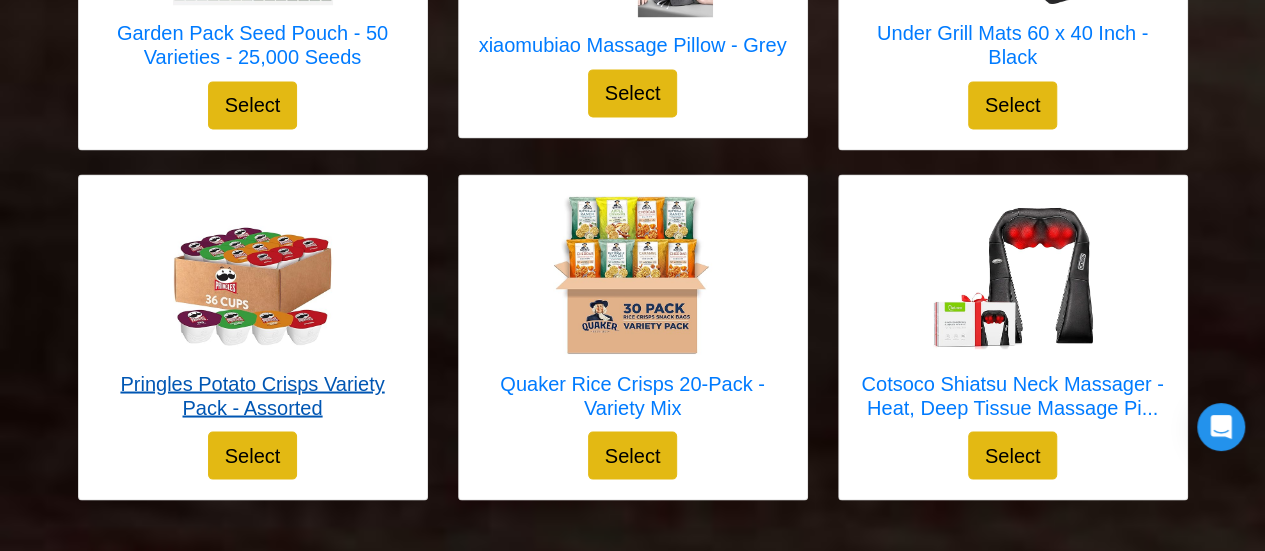 click on "Pringles Potato Crisps Variety Pack - Assorted" at bounding box center (253, 395) 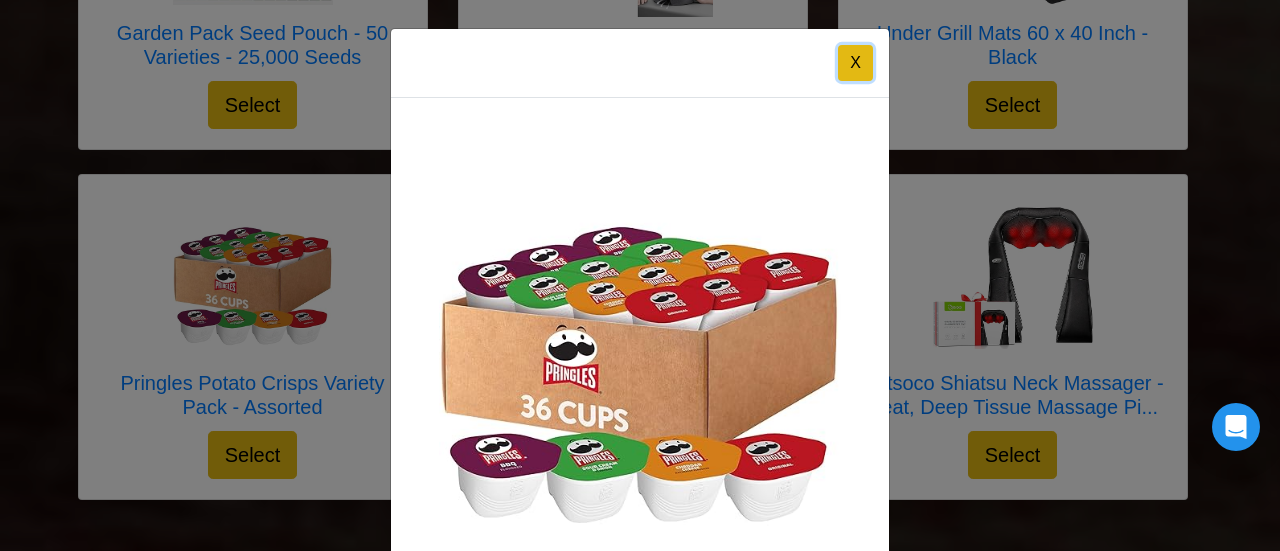 click on "X" at bounding box center (855, 63) 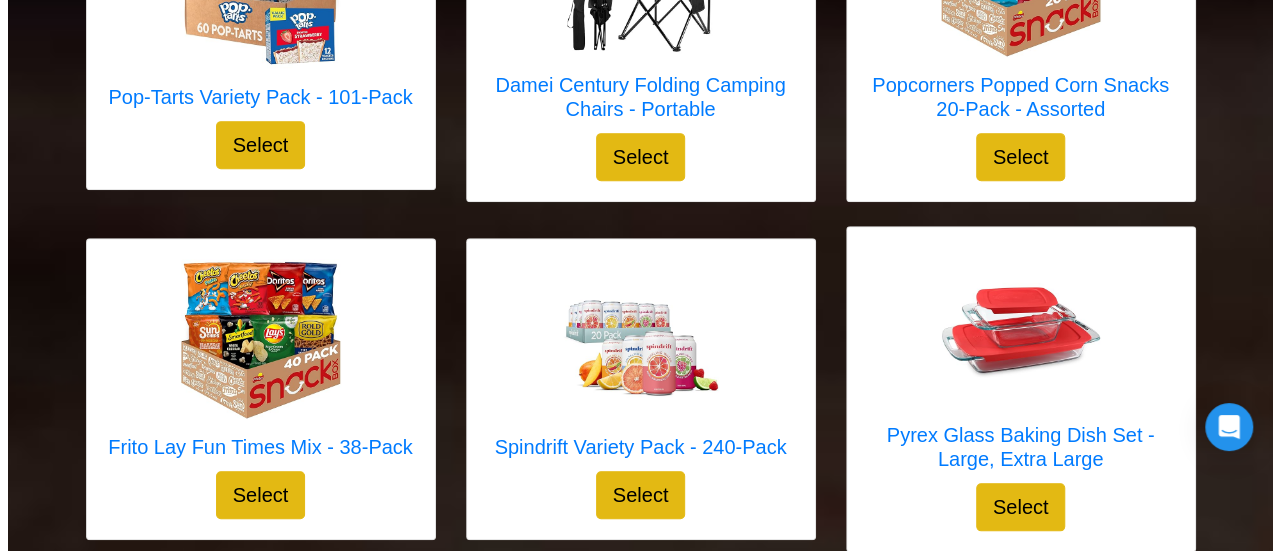 scroll, scrollTop: 4336, scrollLeft: 0, axis: vertical 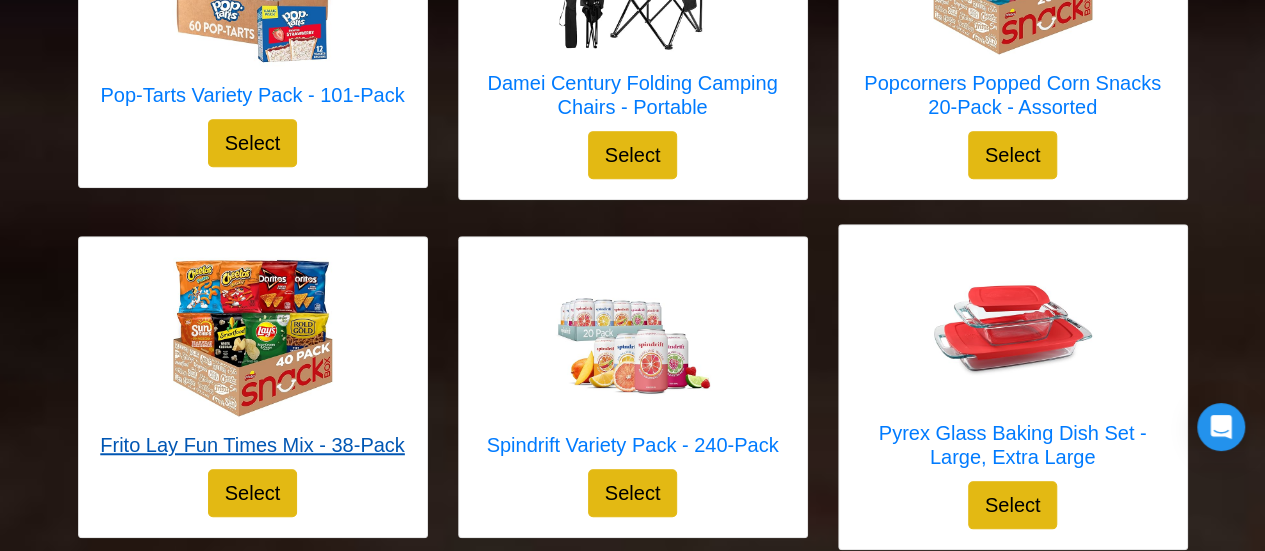 click on "Frito Lay Fun Times Mix - 38-Pack" at bounding box center [252, 445] 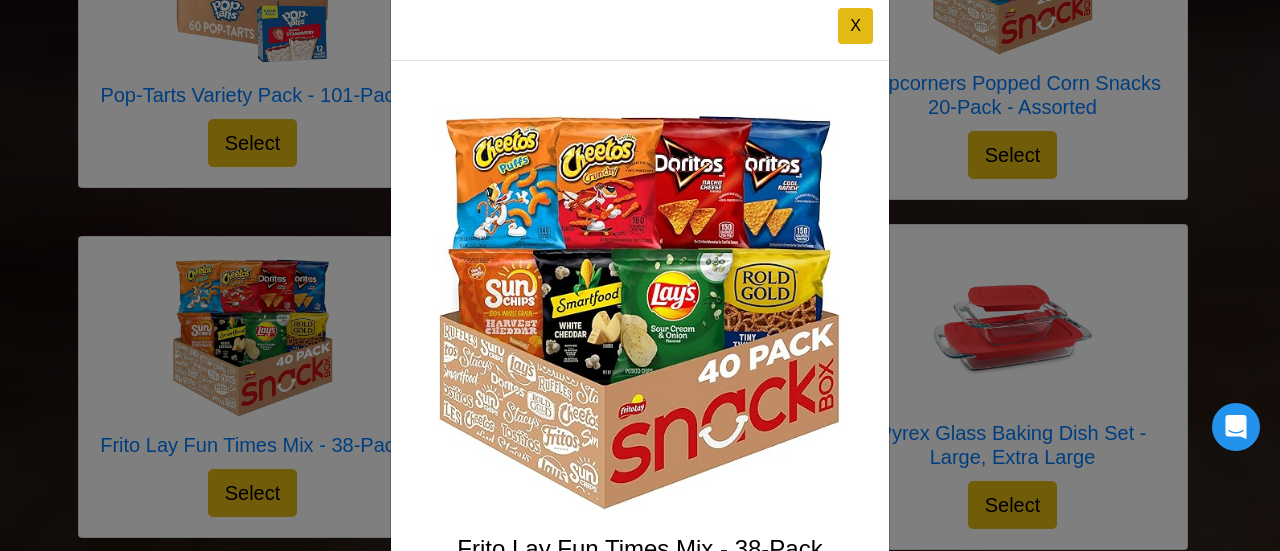 scroll, scrollTop: 0, scrollLeft: 0, axis: both 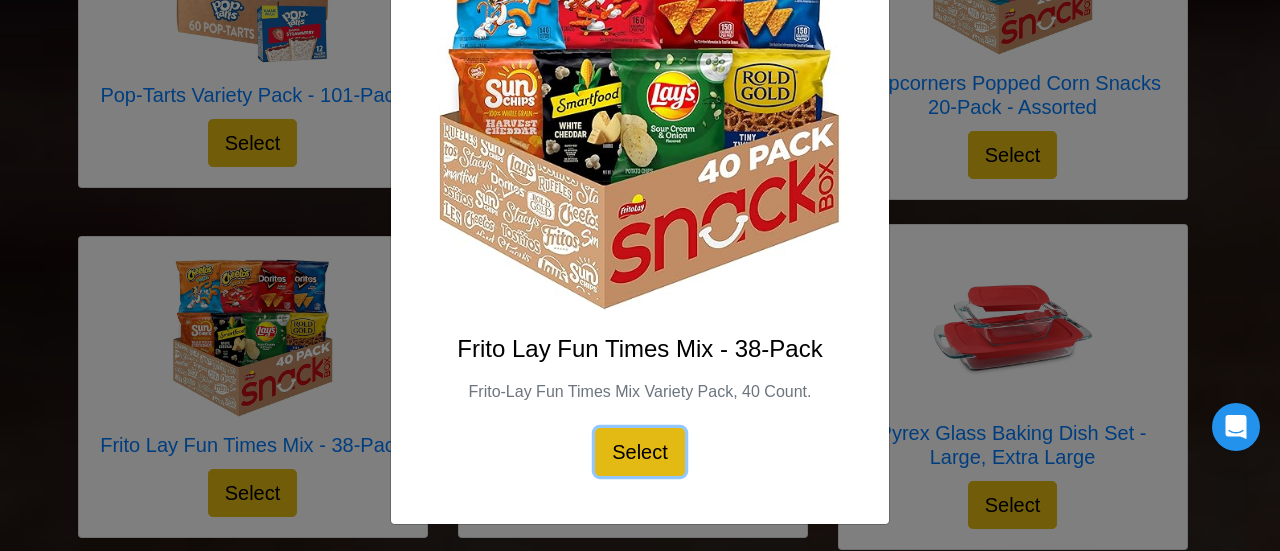 click on "Select" at bounding box center [640, 452] 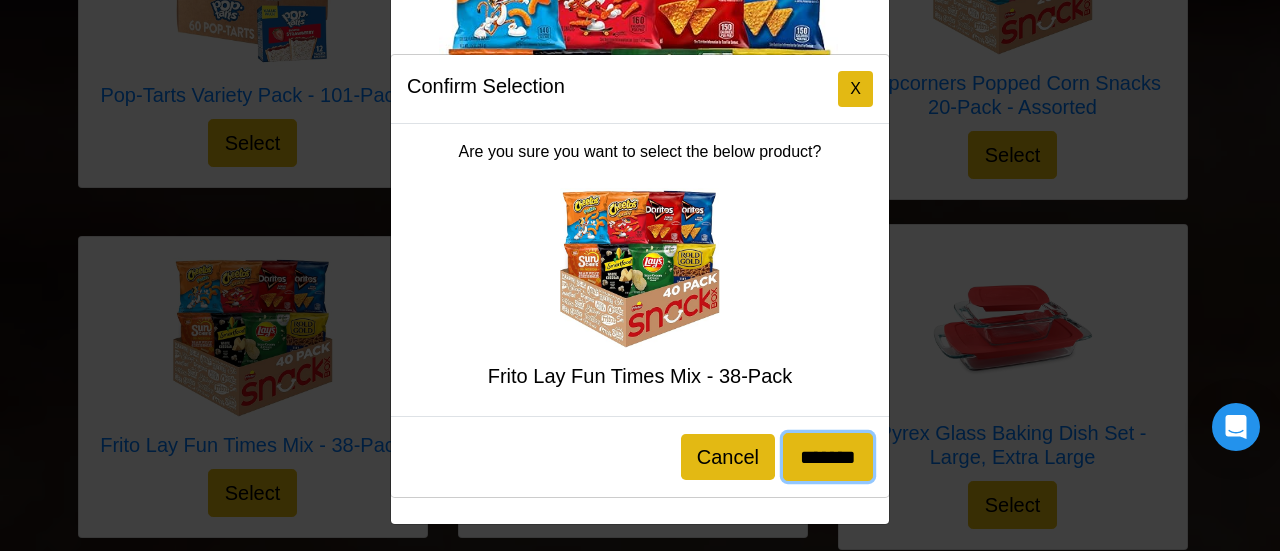 click on "*******" at bounding box center (828, 457) 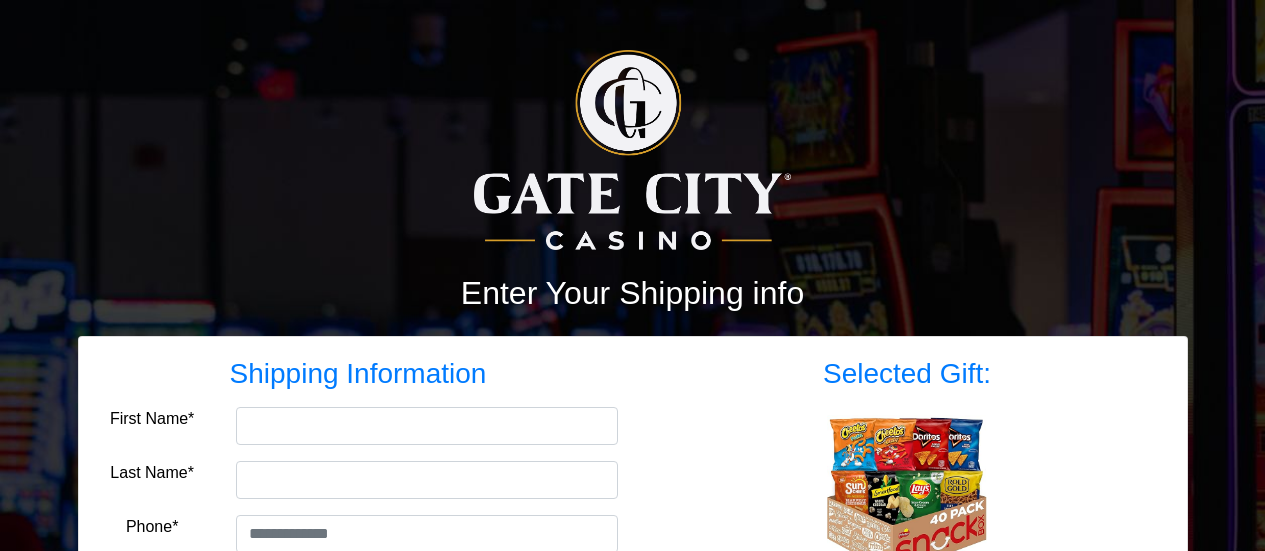 scroll, scrollTop: 0, scrollLeft: 0, axis: both 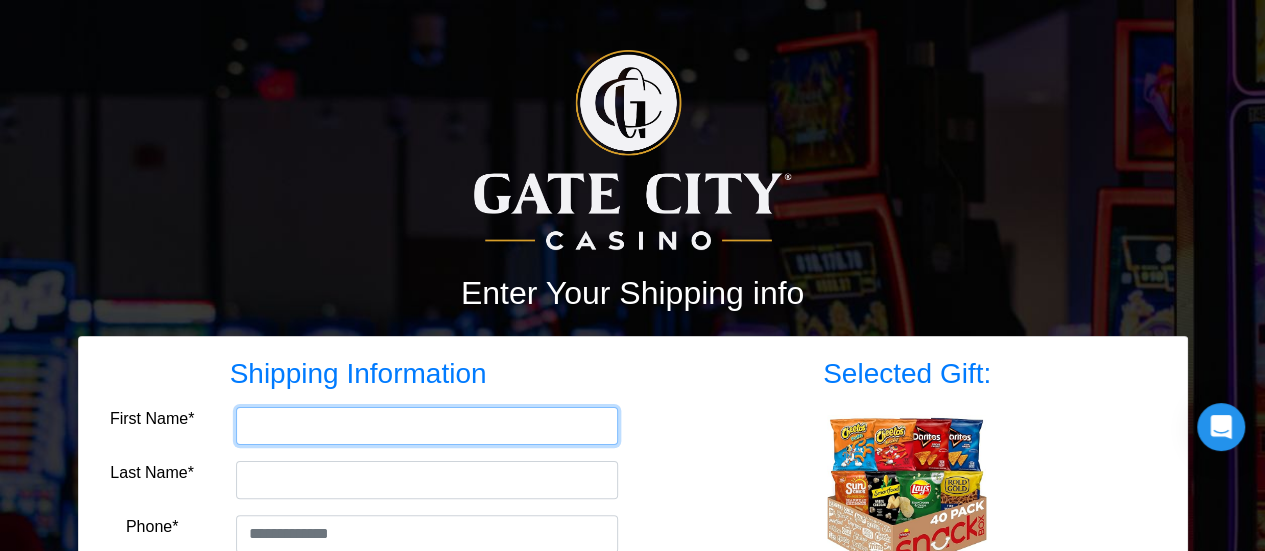click on "First Name*" at bounding box center (427, 426) 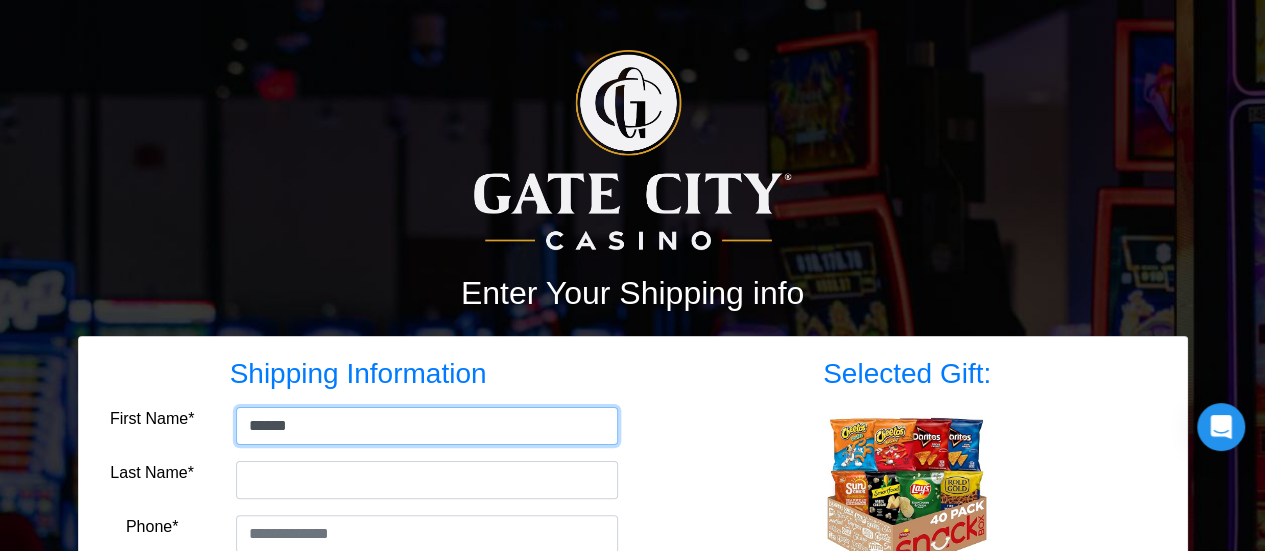 type on "******" 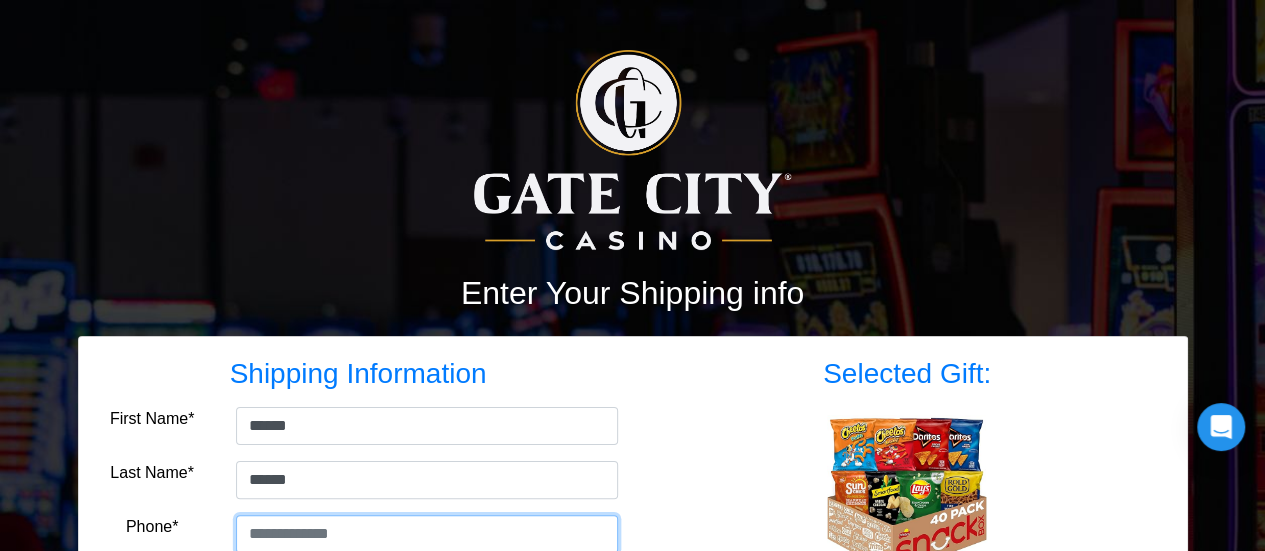 type on "**********" 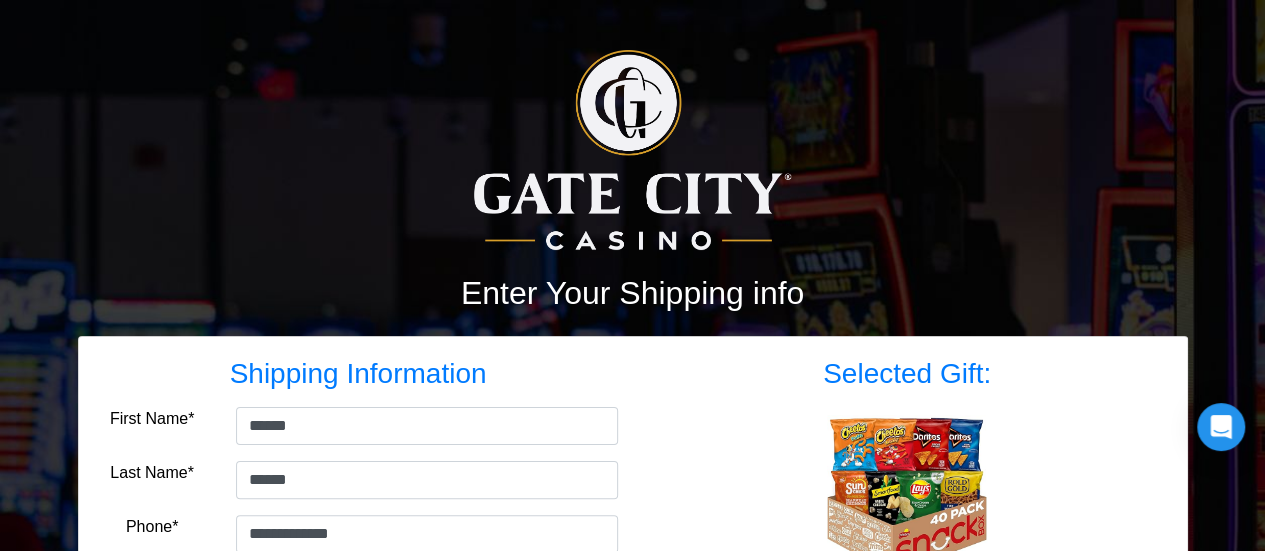 type on "******" 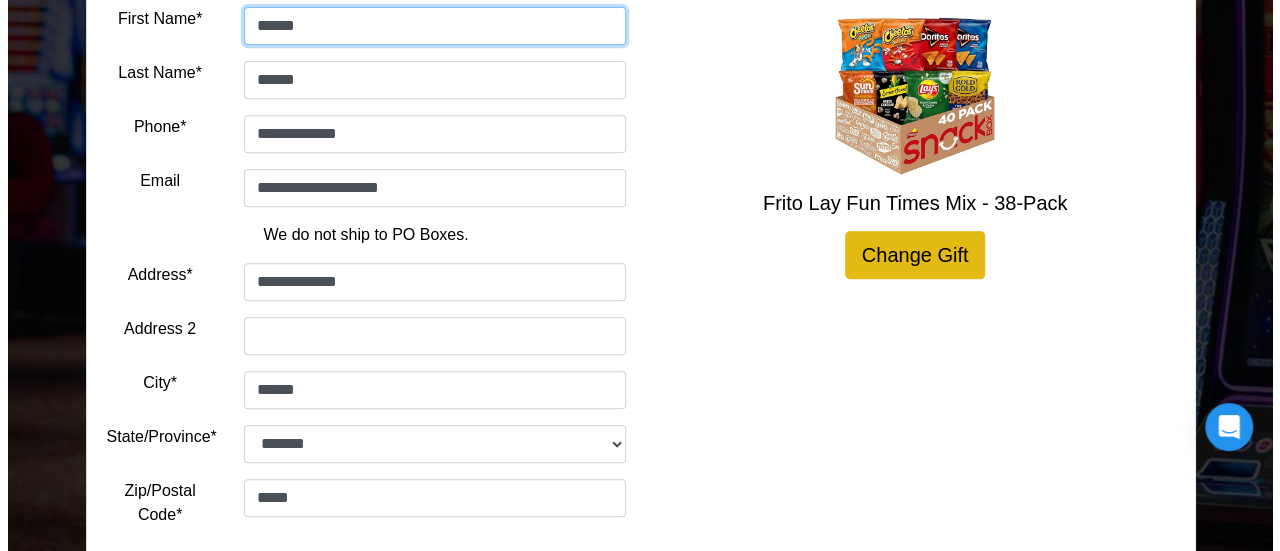 scroll, scrollTop: 536, scrollLeft: 0, axis: vertical 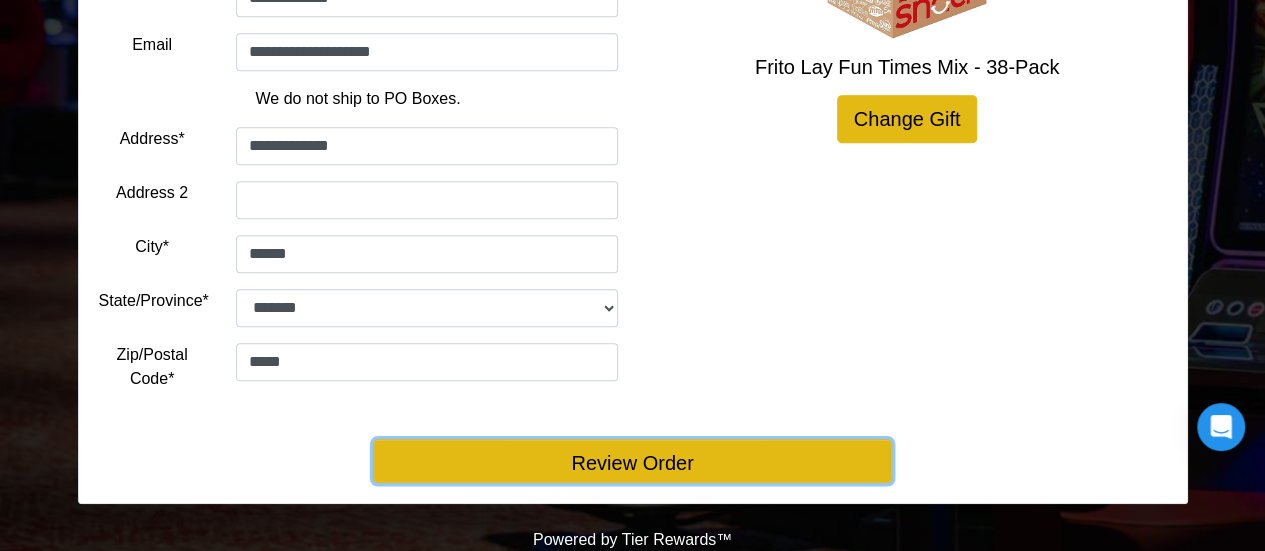 click on "Review Order" at bounding box center (632, 461) 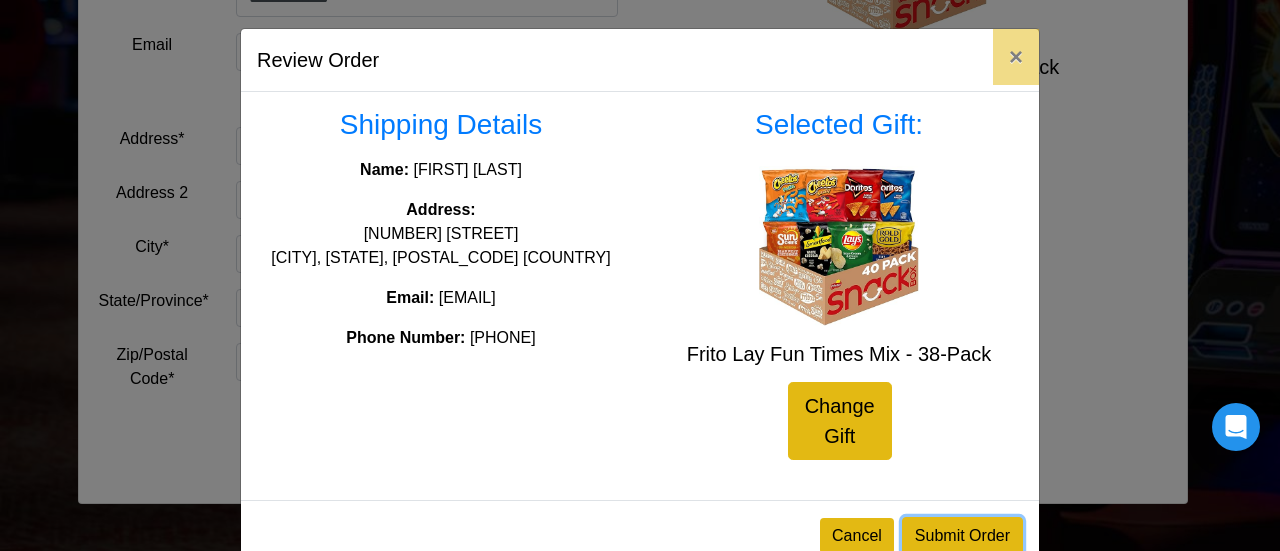 click on "Submit Order" at bounding box center (962, 536) 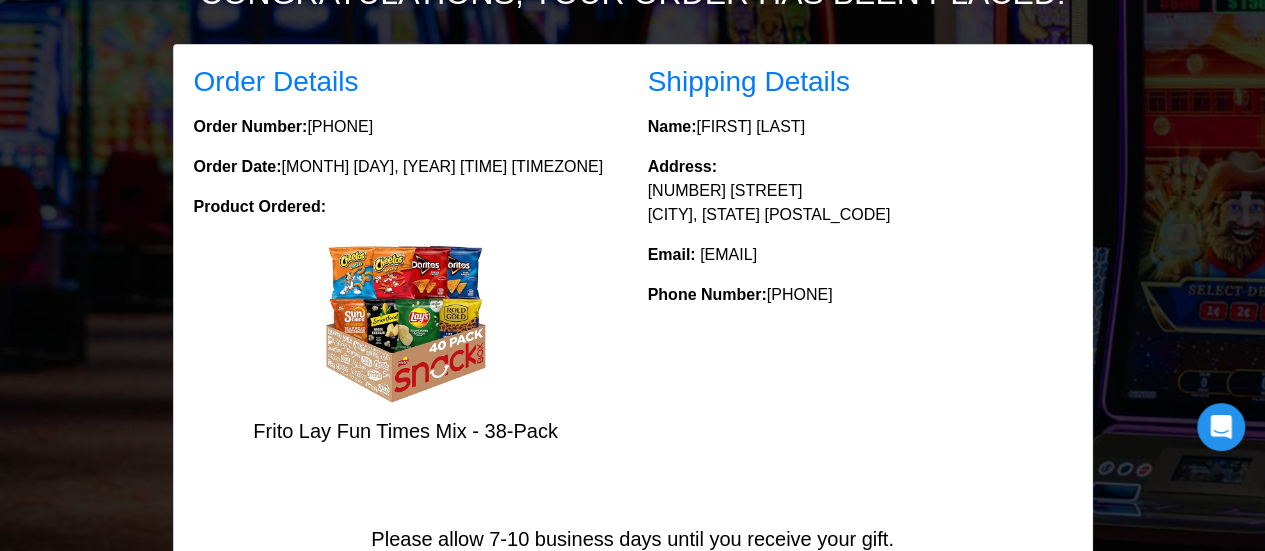 scroll, scrollTop: 200, scrollLeft: 0, axis: vertical 